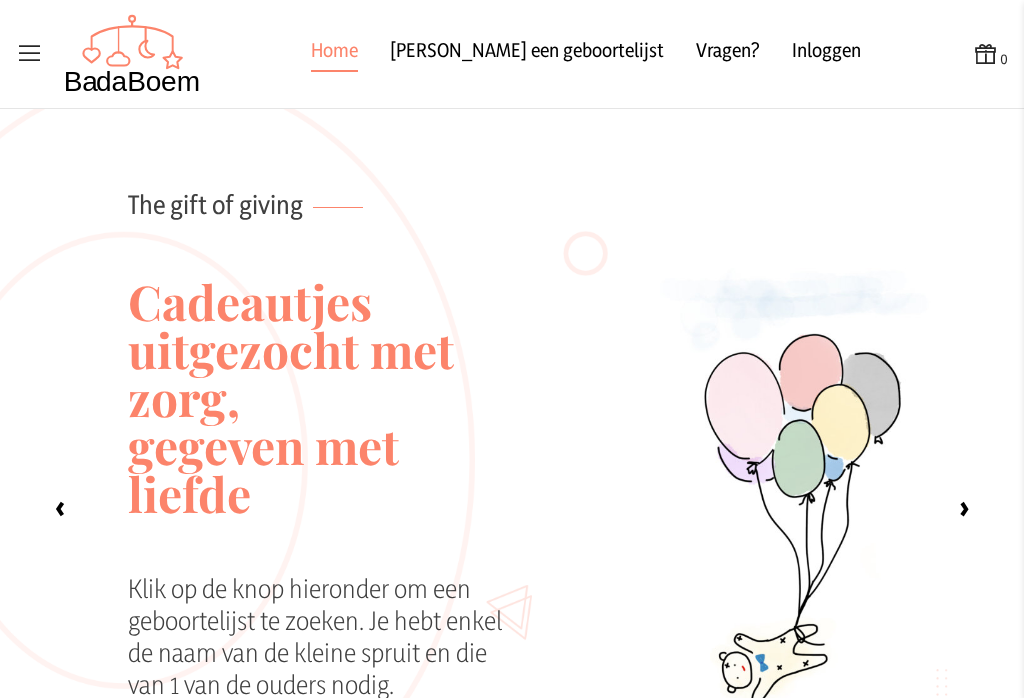 scroll, scrollTop: 0, scrollLeft: 0, axis: both 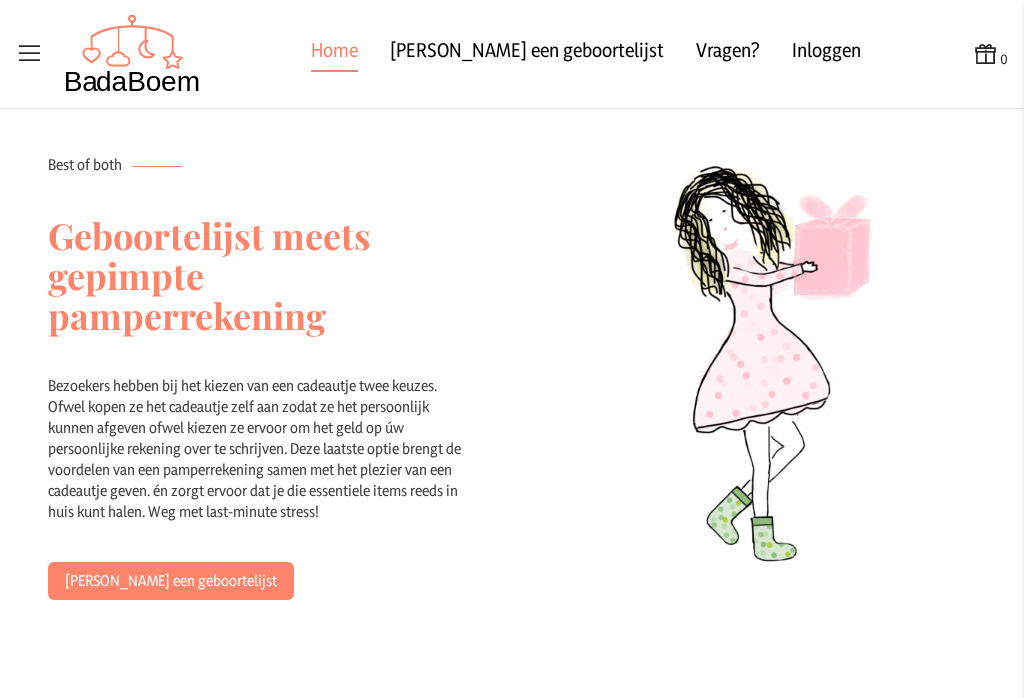 click on "[PERSON_NAME] een geboortelijst" at bounding box center [527, 54] 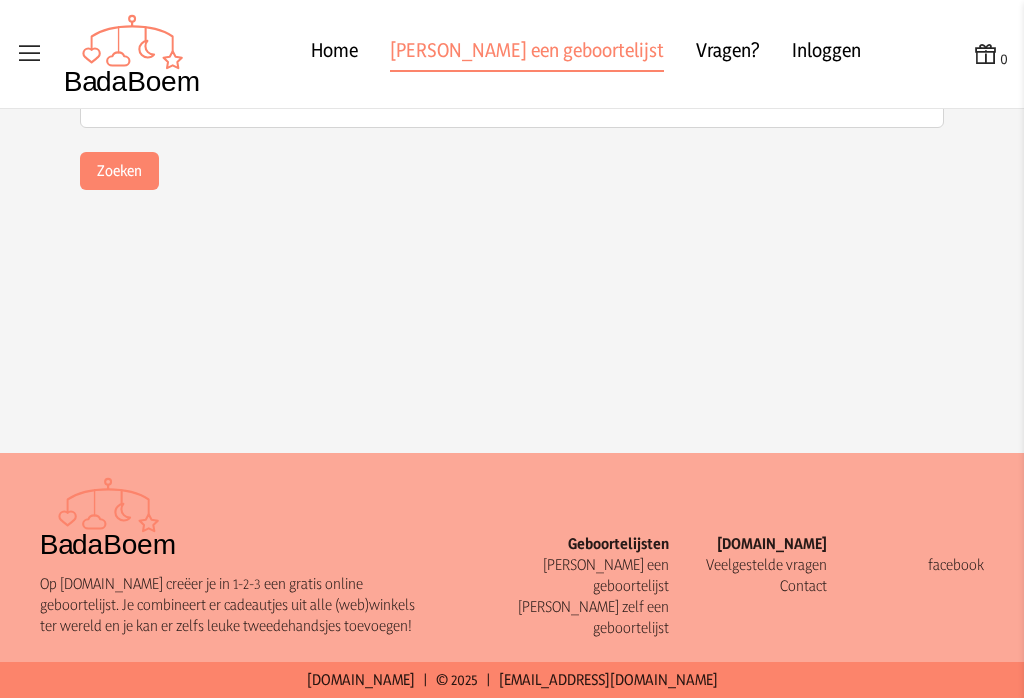 scroll, scrollTop: 0, scrollLeft: 0, axis: both 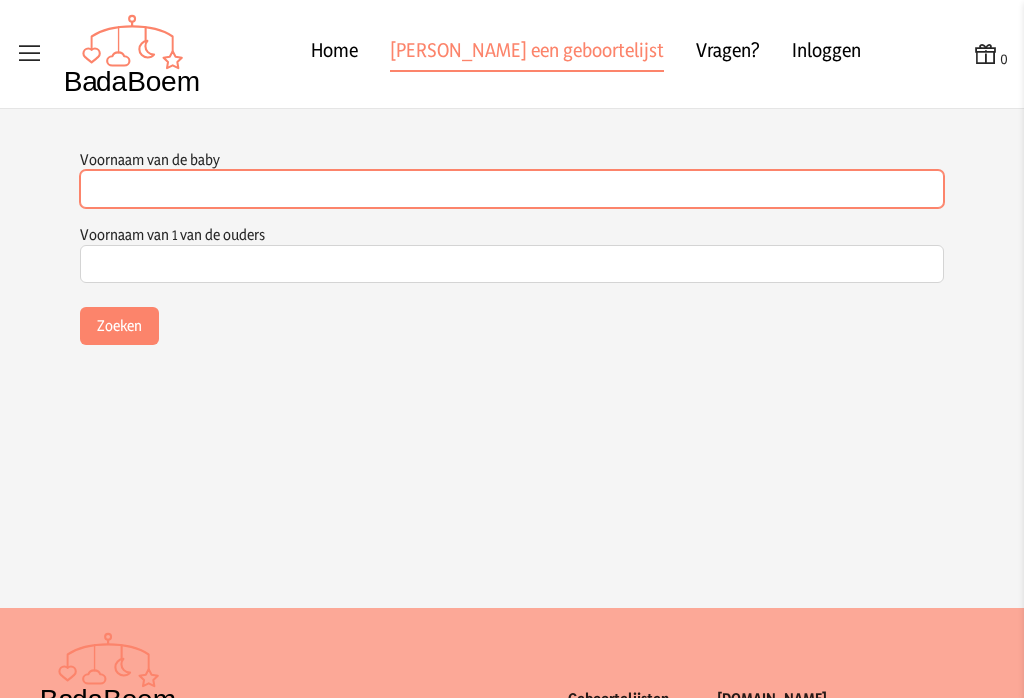 click on "Voornaam van de baby" at bounding box center (512, 189) 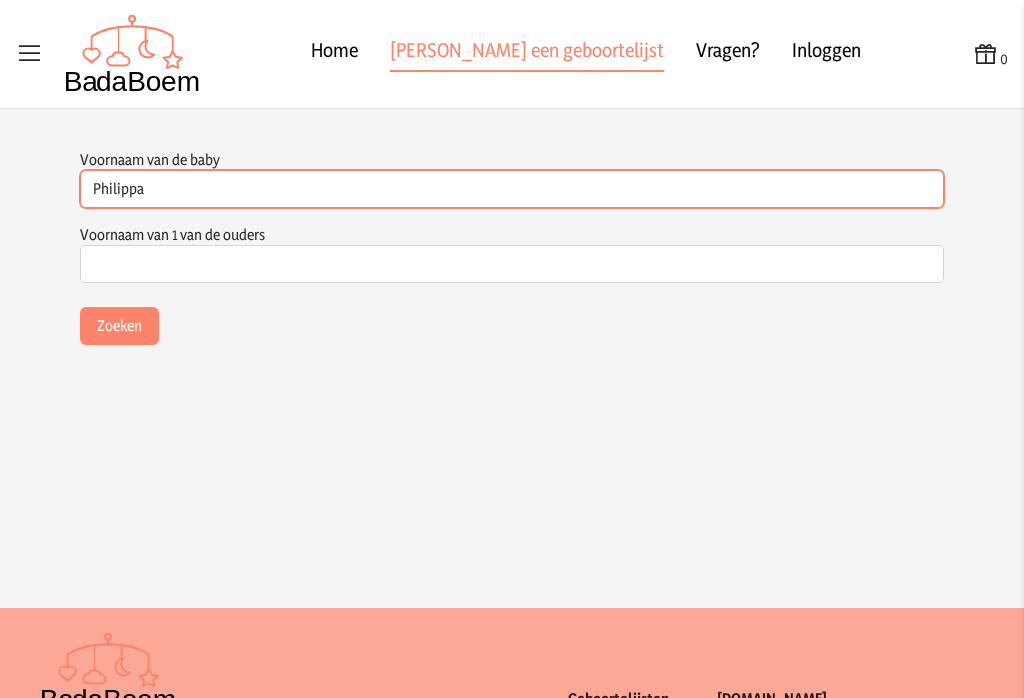 type on "Philippa" 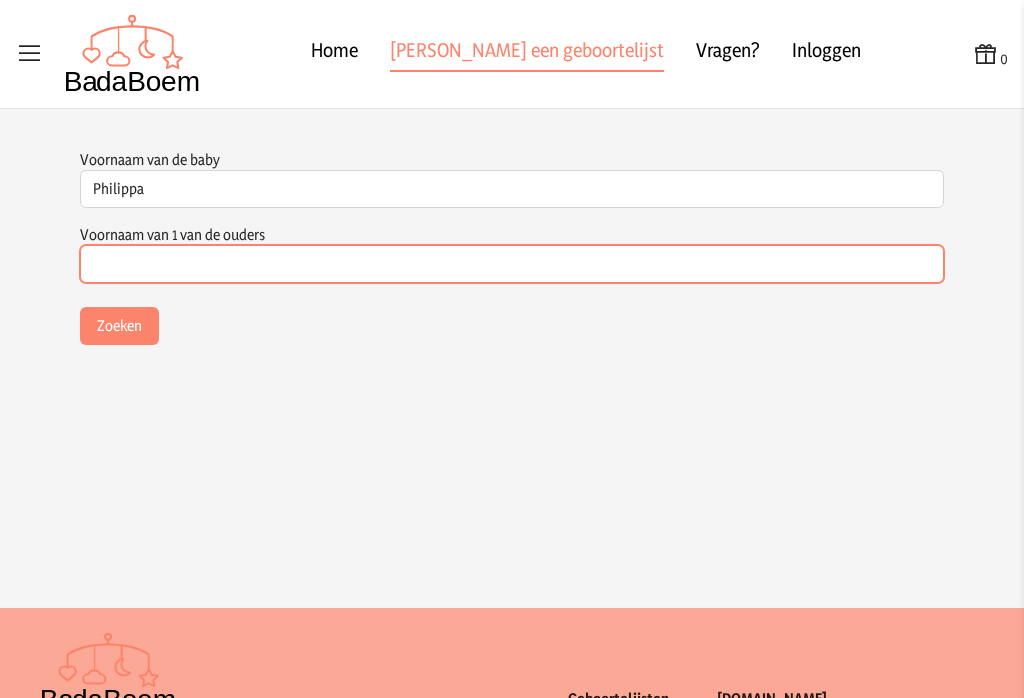 click on "Voornaam van 1 van de ouders" at bounding box center (512, 264) 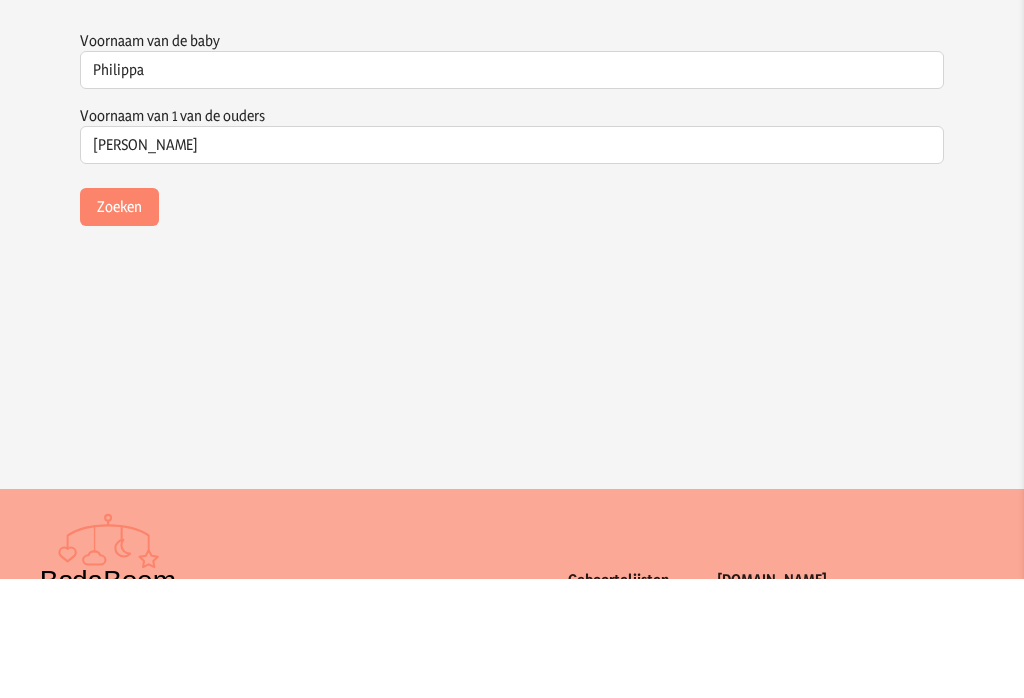 click on "Zoeken" 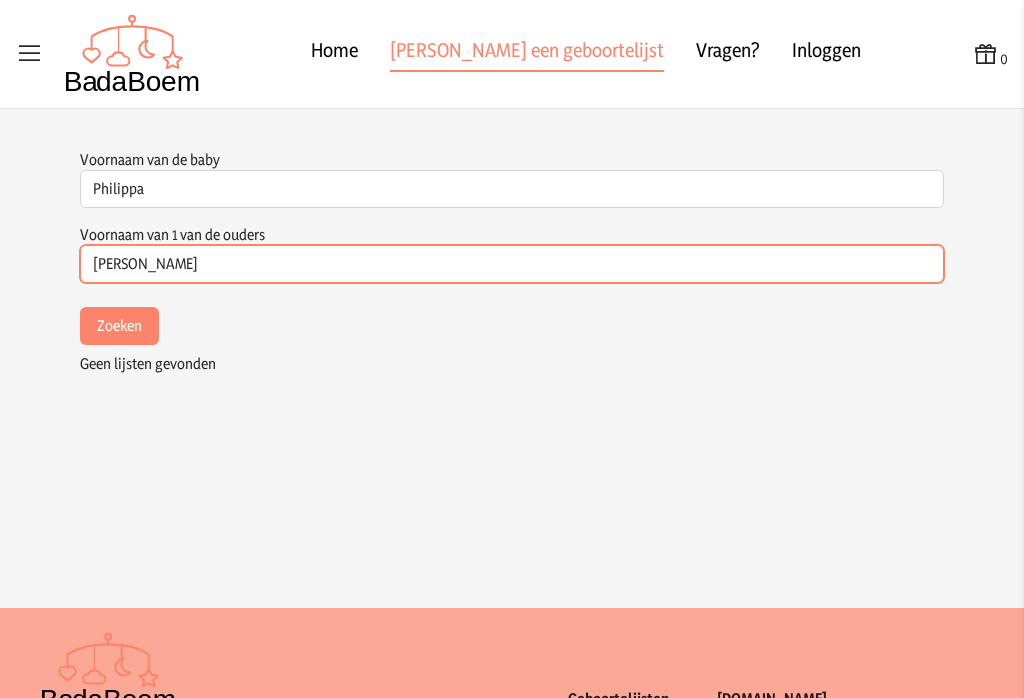 click on "Nina Vincent" at bounding box center (512, 264) 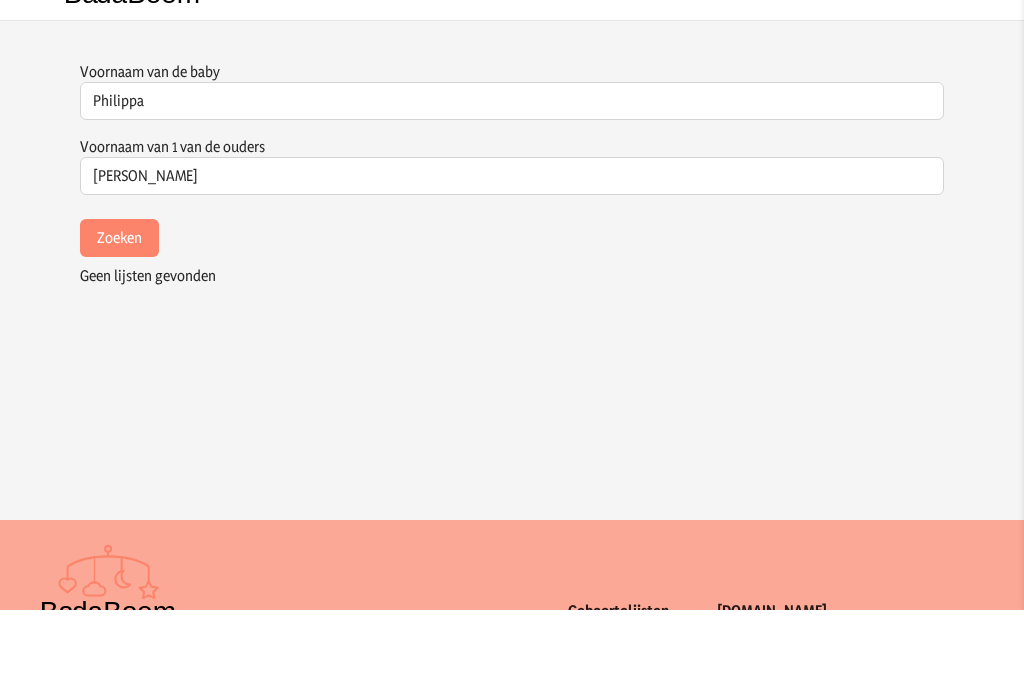 click on "Zoeken" 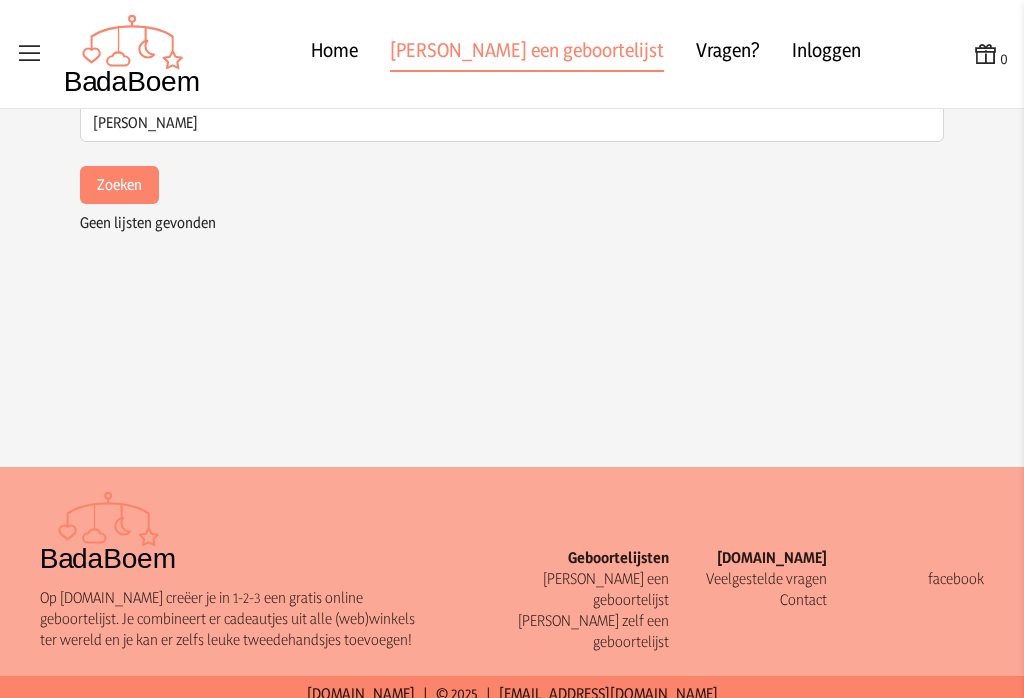 scroll, scrollTop: 140, scrollLeft: 0, axis: vertical 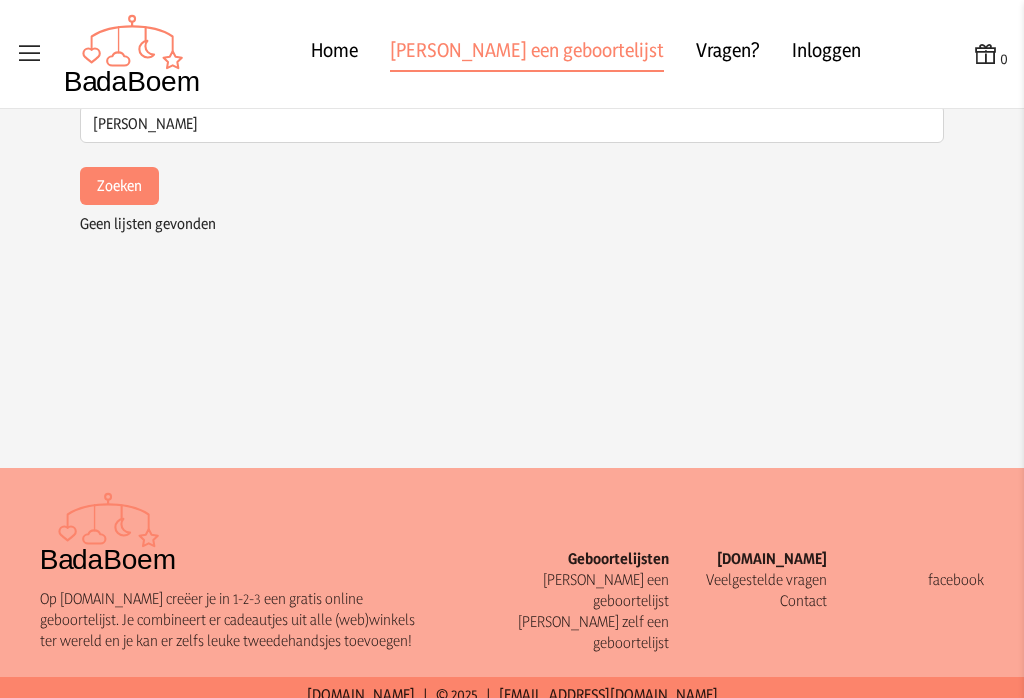 click on "[PERSON_NAME] een geboortelijst" 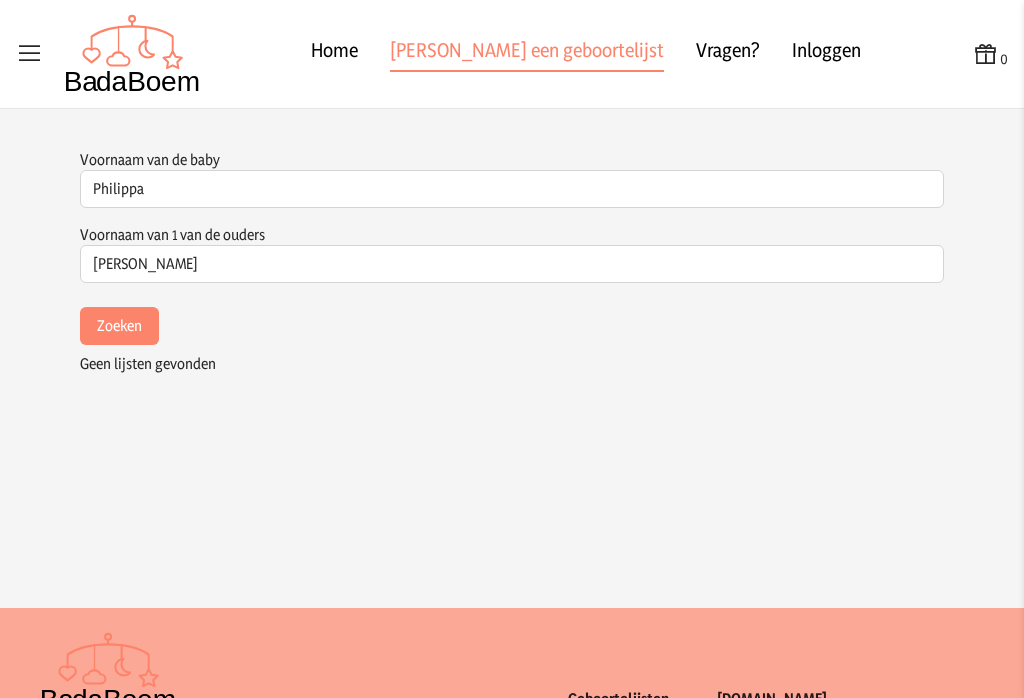 scroll, scrollTop: 0, scrollLeft: 0, axis: both 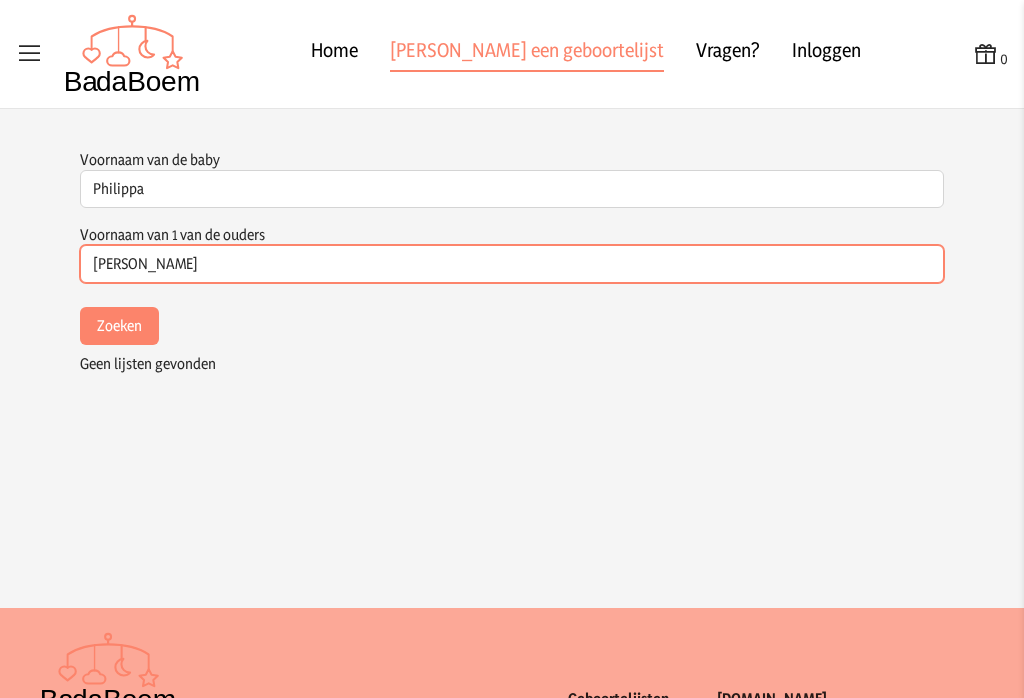 click on "Nina" at bounding box center [512, 264] 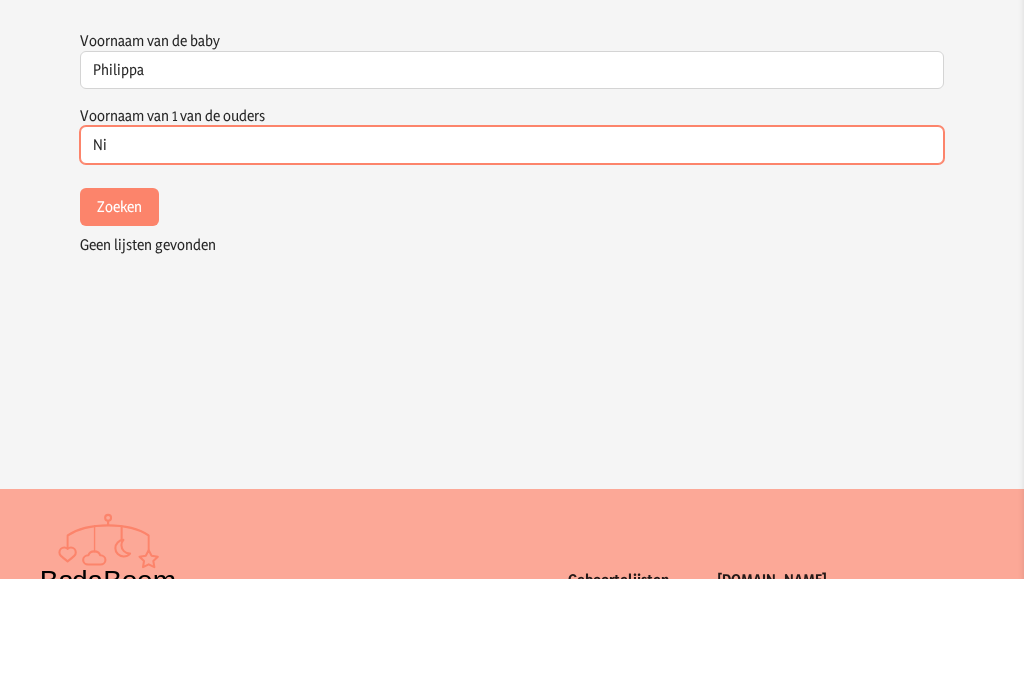 type on "N" 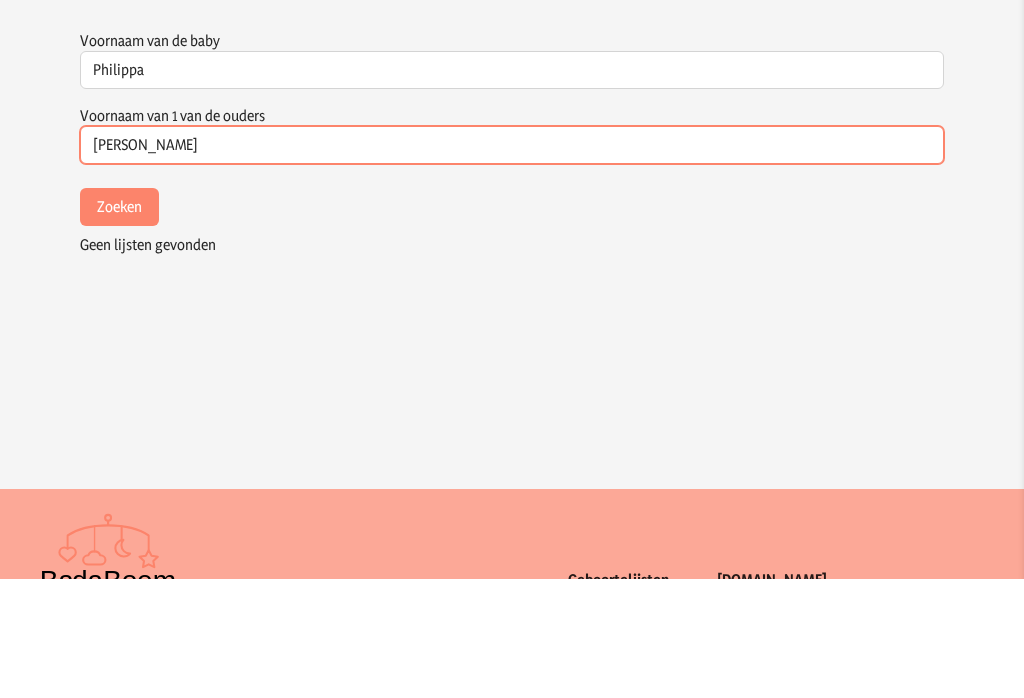 type on "Vincent" 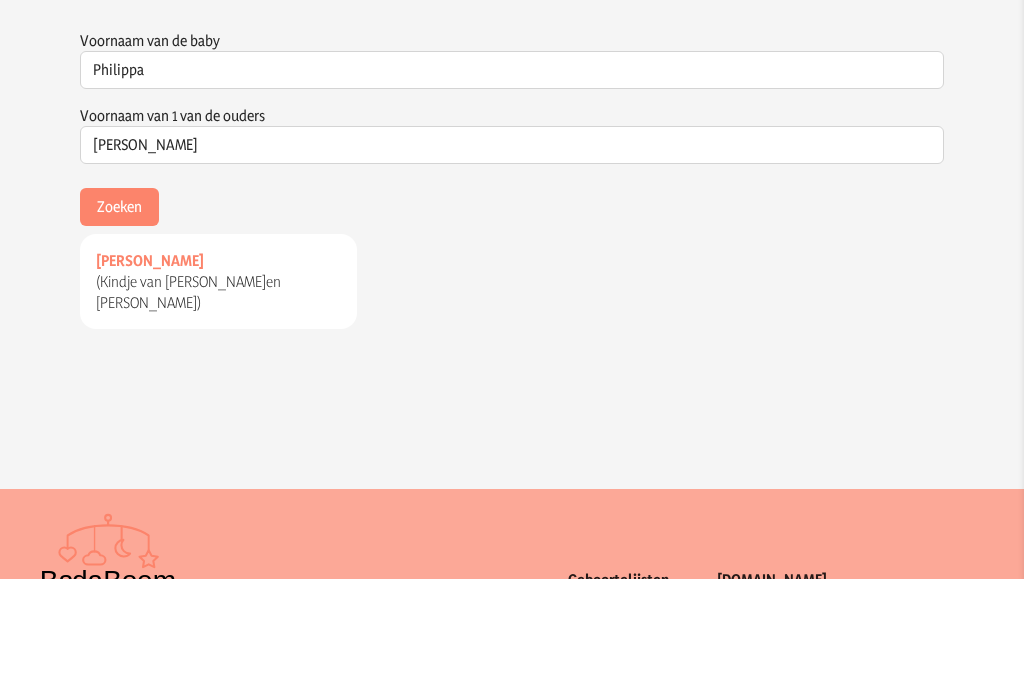 click on "Philippa Marcelle-Carlier" 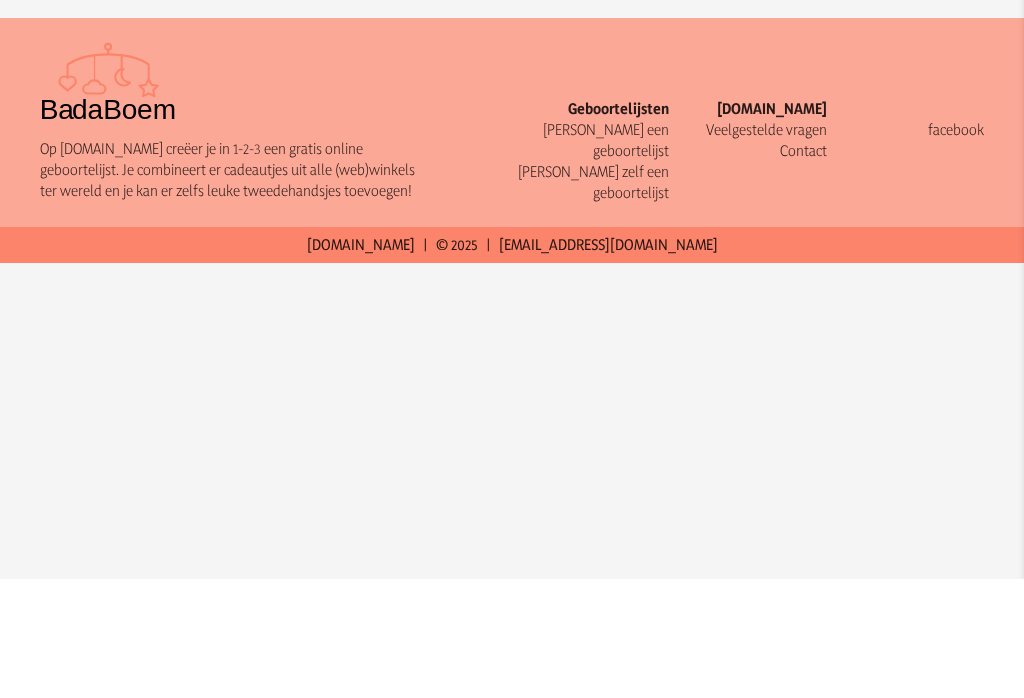 scroll, scrollTop: 31, scrollLeft: 0, axis: vertical 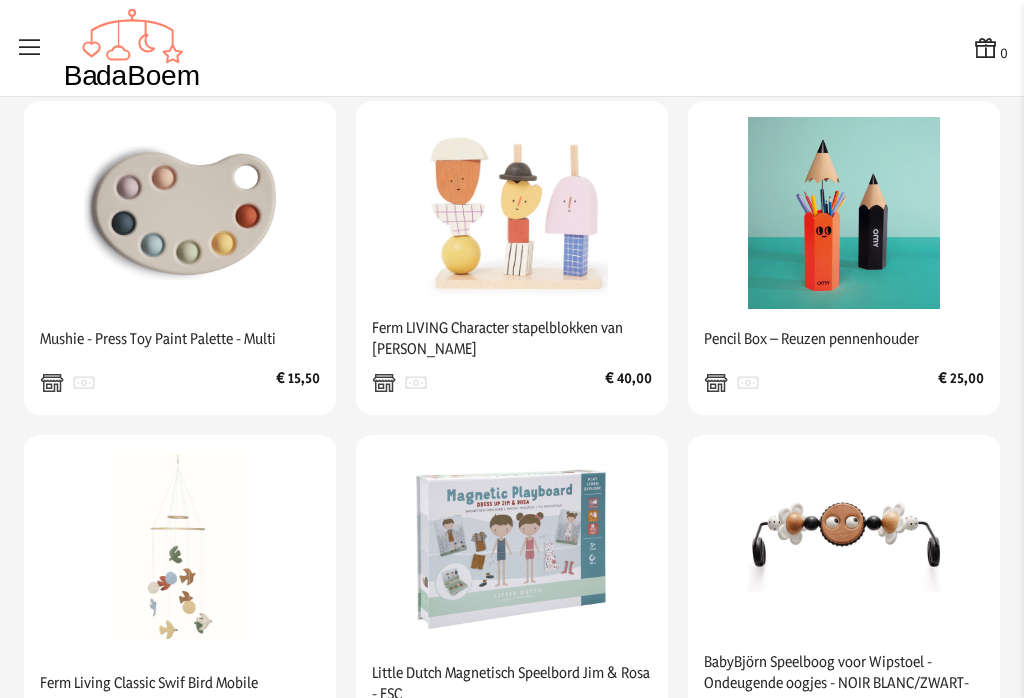 click on "Ferm LIVING Character stapelblokken van hout" 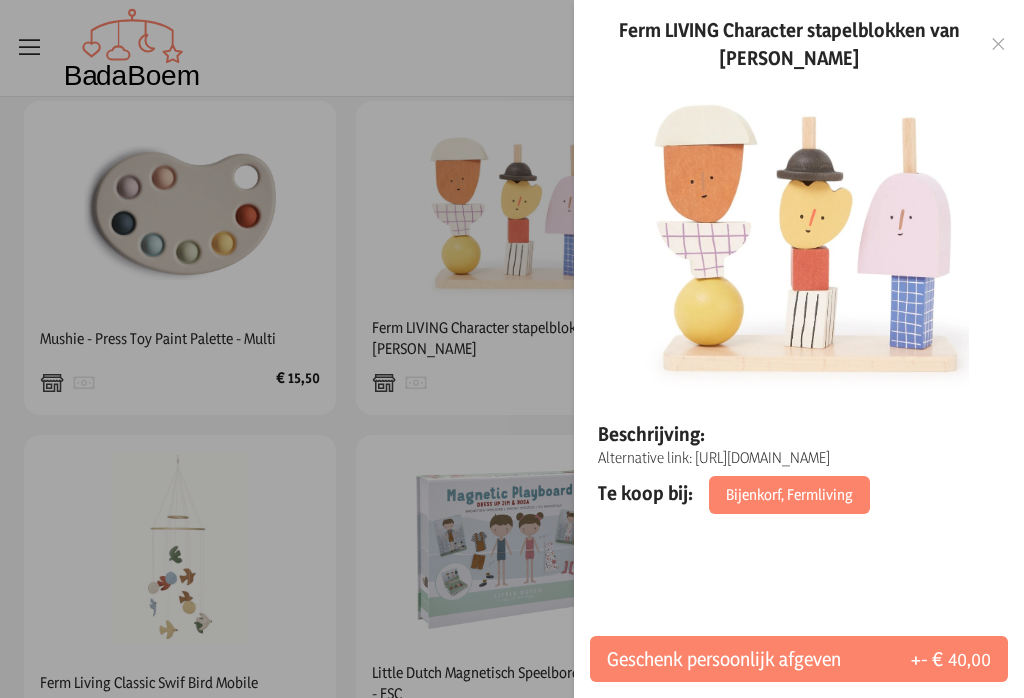 scroll, scrollTop: 31, scrollLeft: 0, axis: vertical 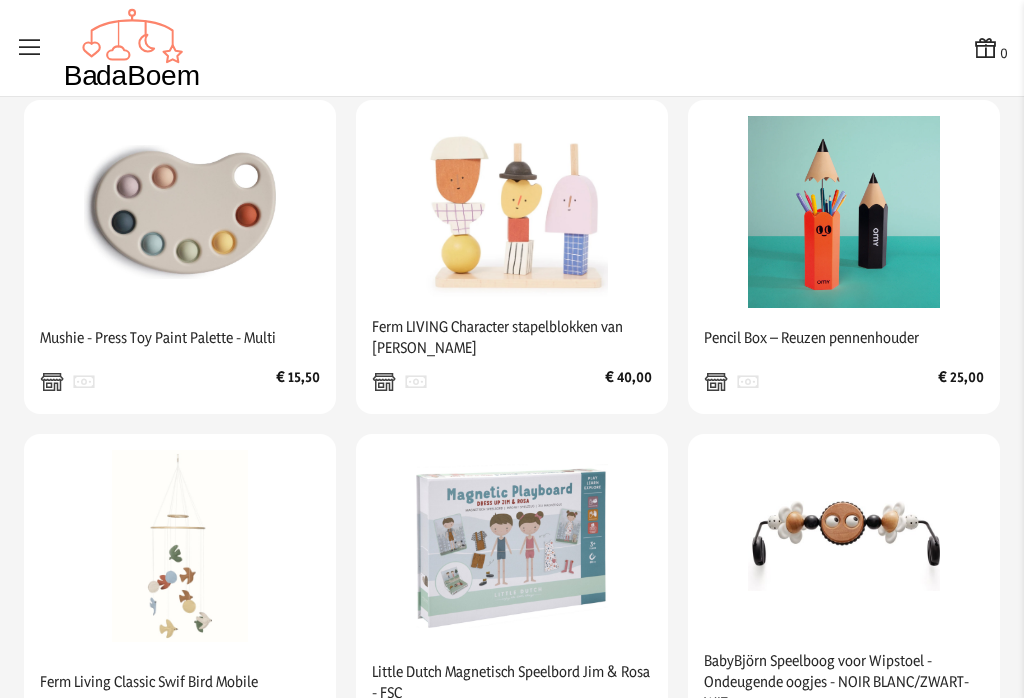 click 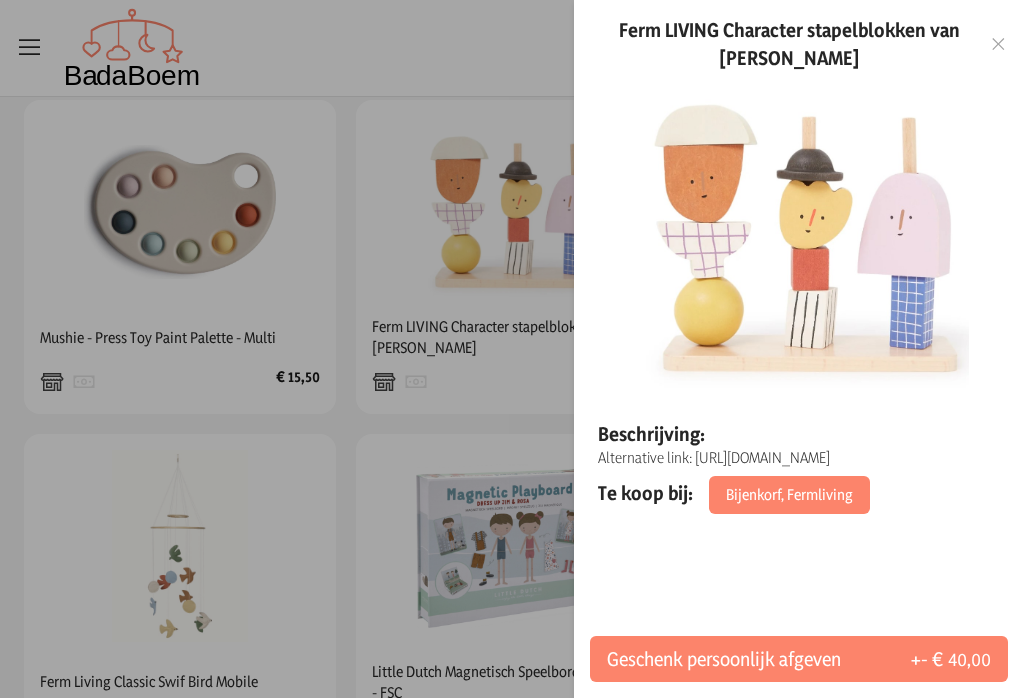 click on "Geschenk persoonlijk afgeven +- € 40,00" at bounding box center (799, 659) 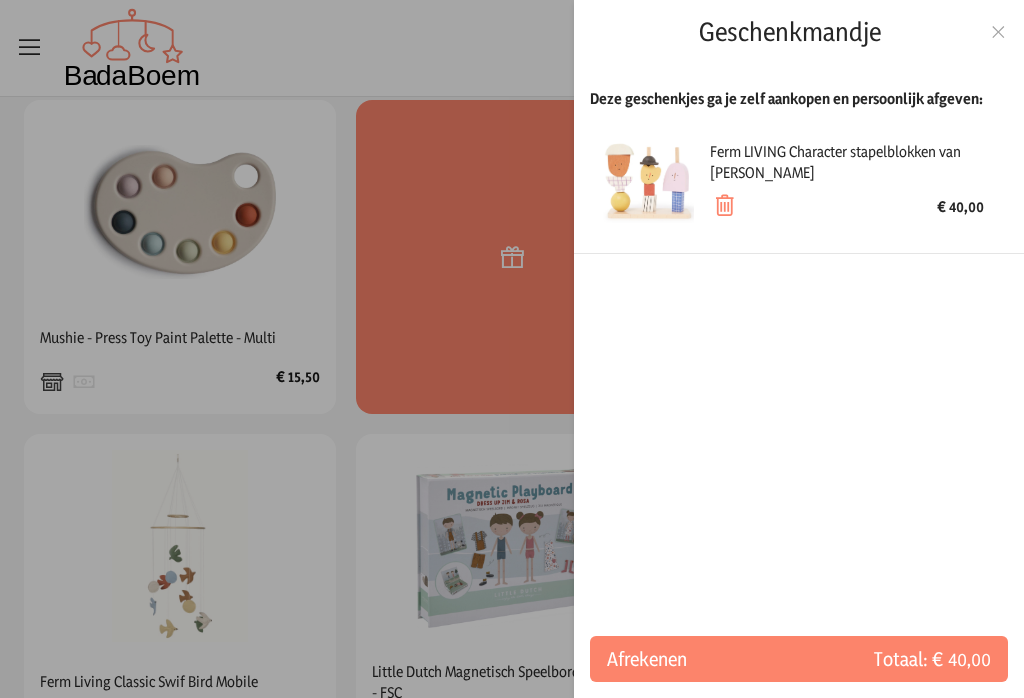 click at bounding box center [998, 32] 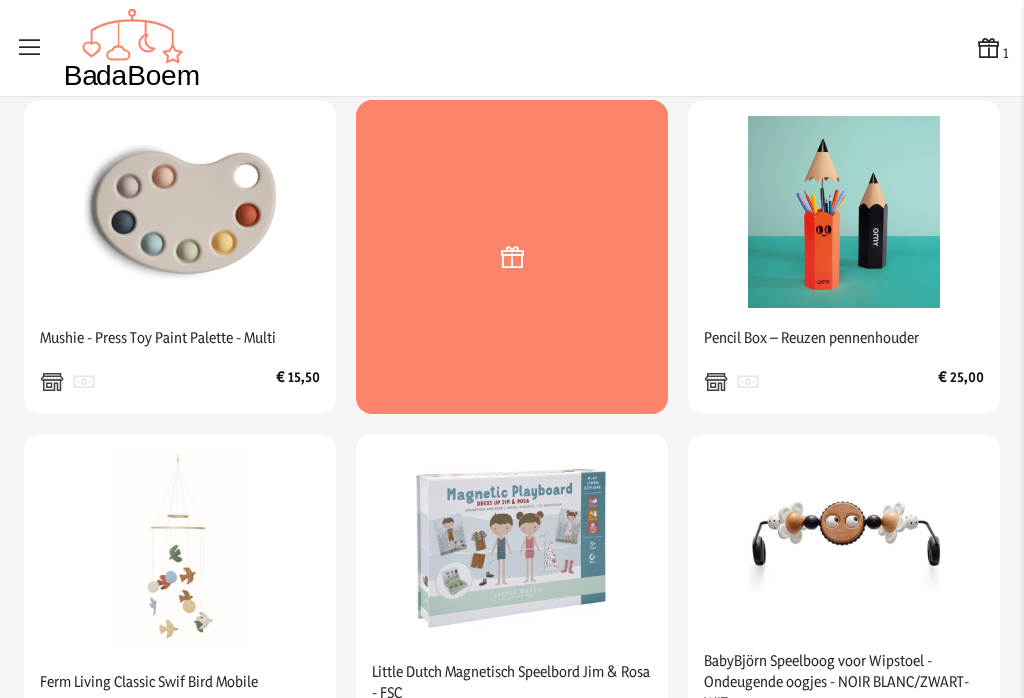 click on "Mushie - Press Toy Paint Palette - Multi € 15,50" 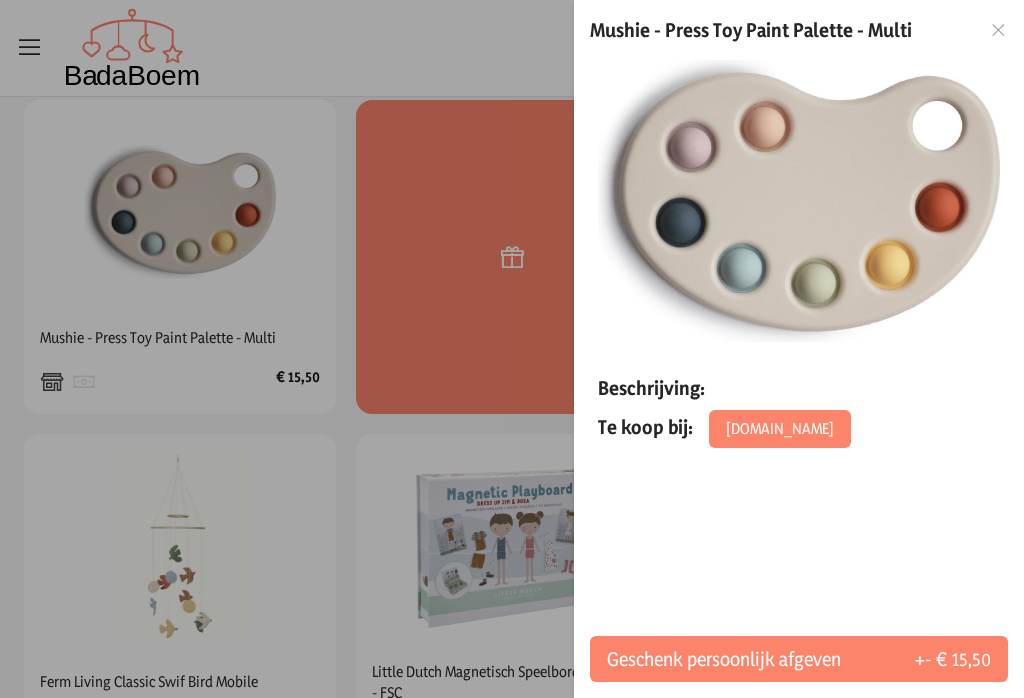click at bounding box center (512, 349) 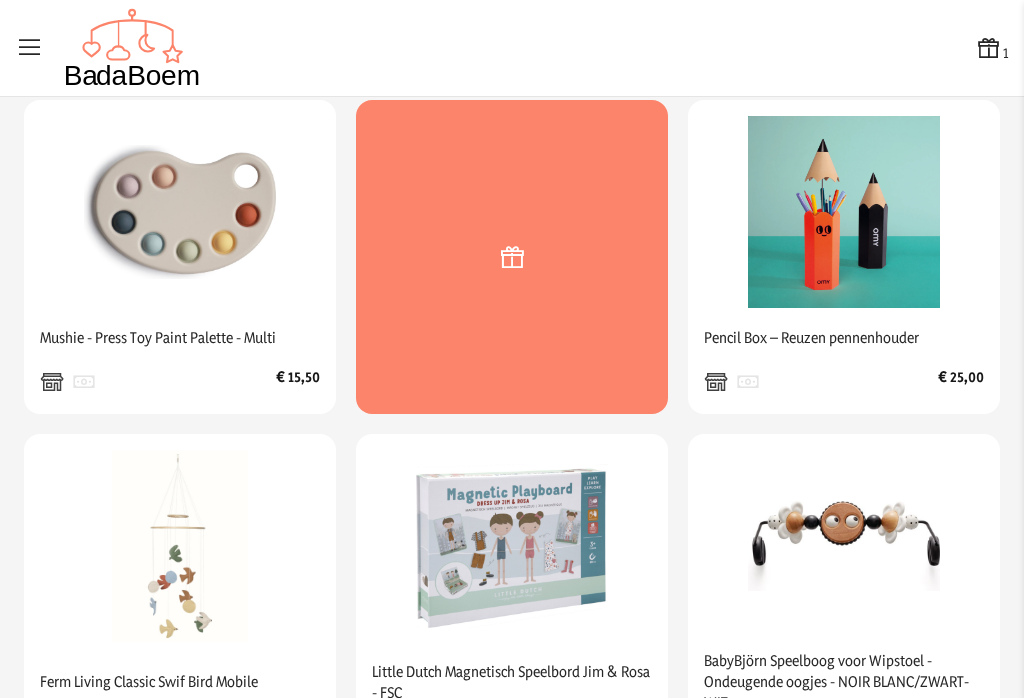click 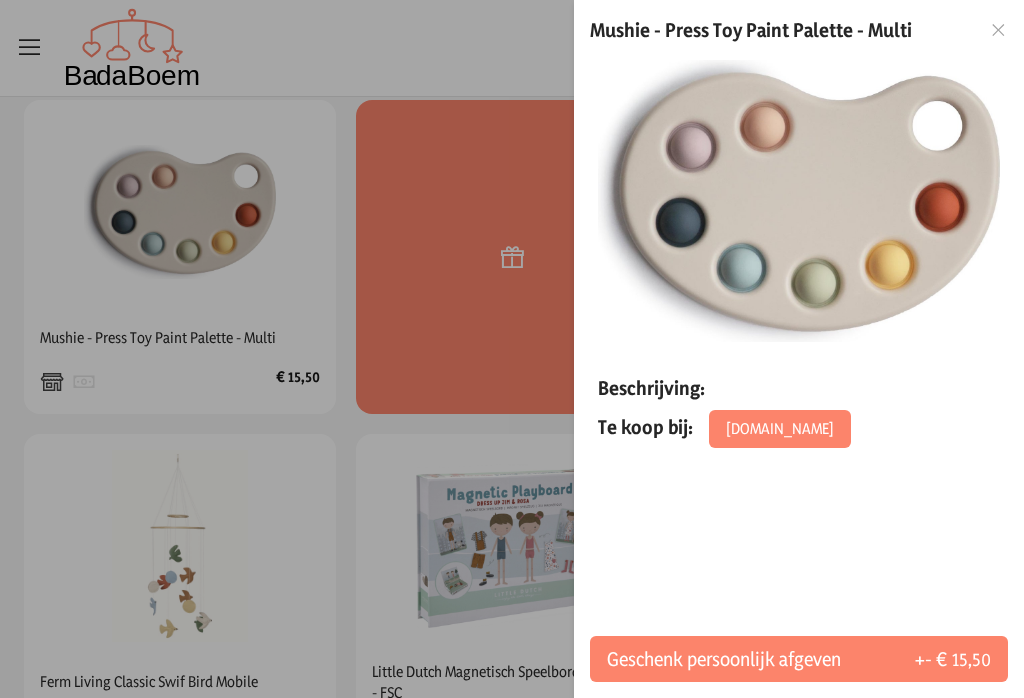 click at bounding box center (512, 349) 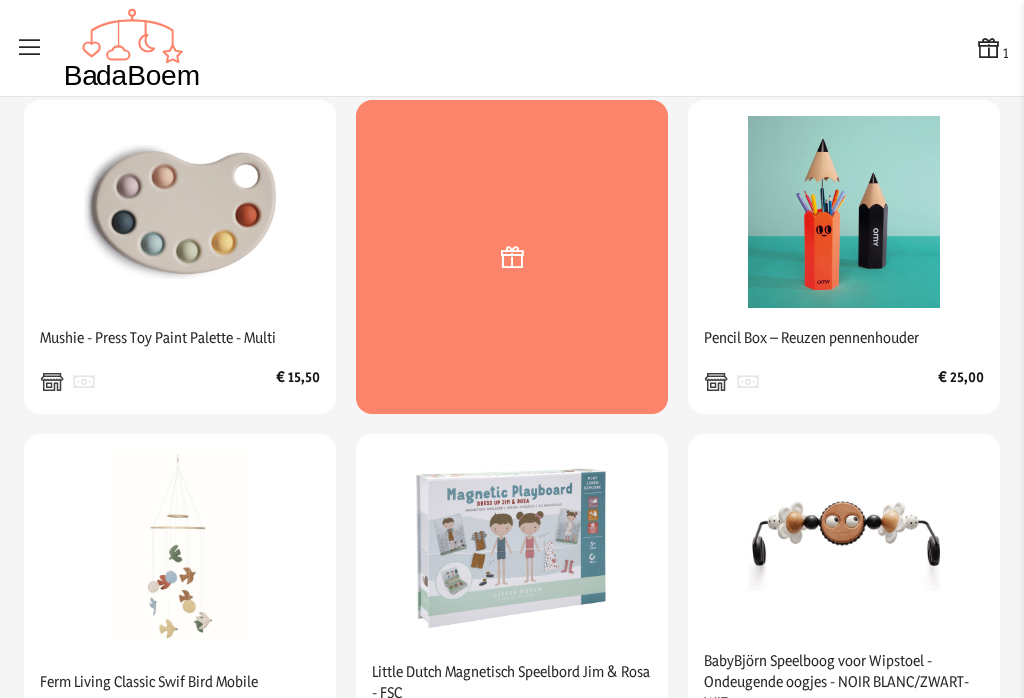 click at bounding box center [989, 48] 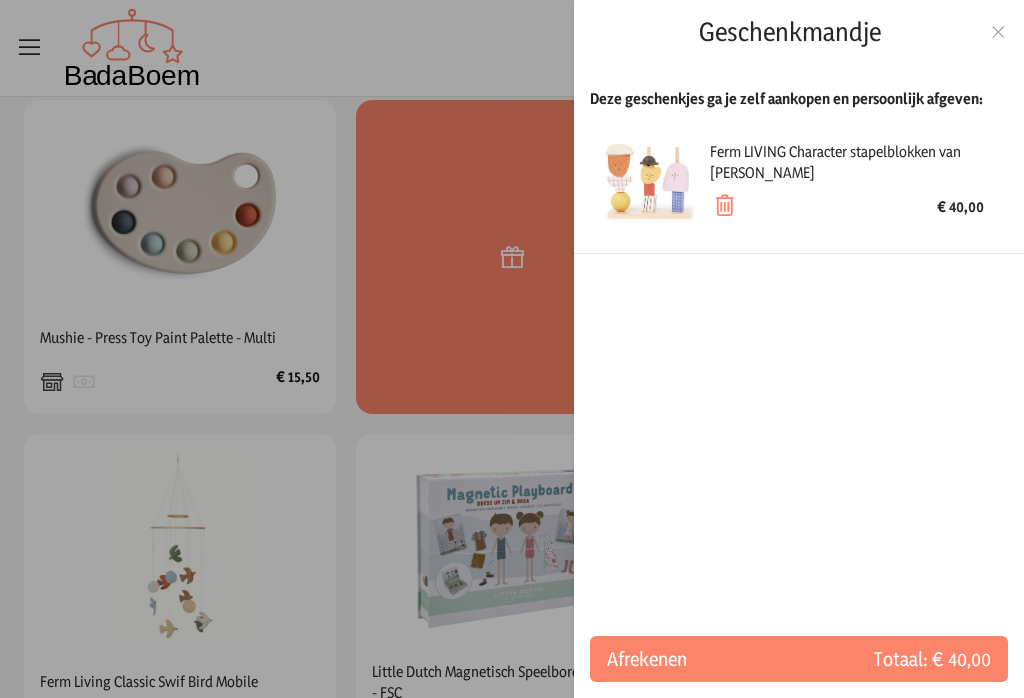 click at bounding box center (724, 206) 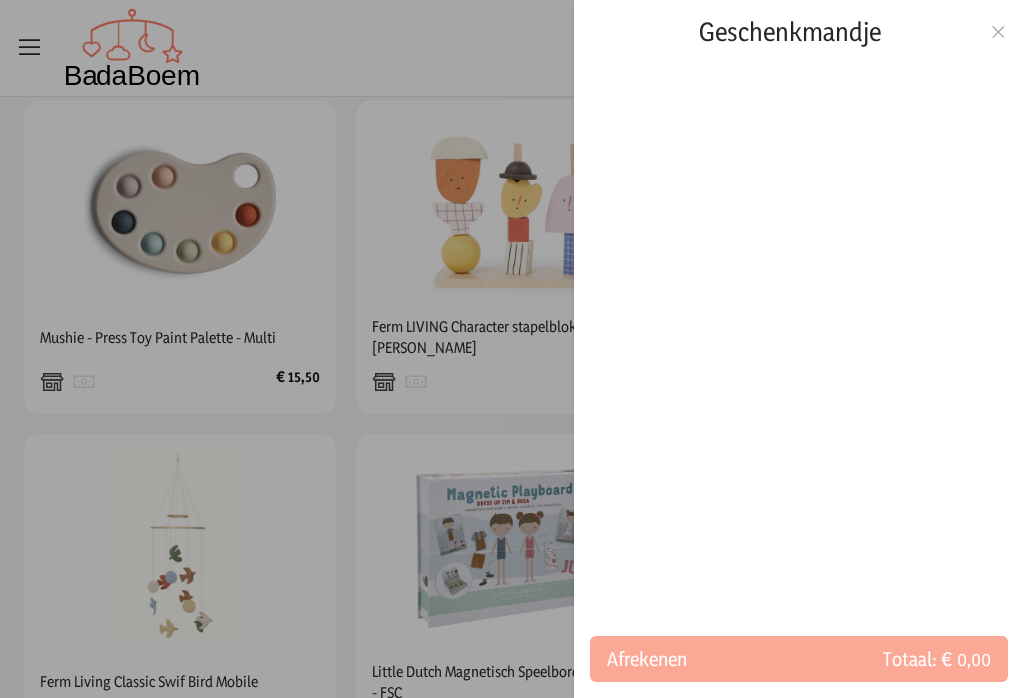 click at bounding box center (998, 32) 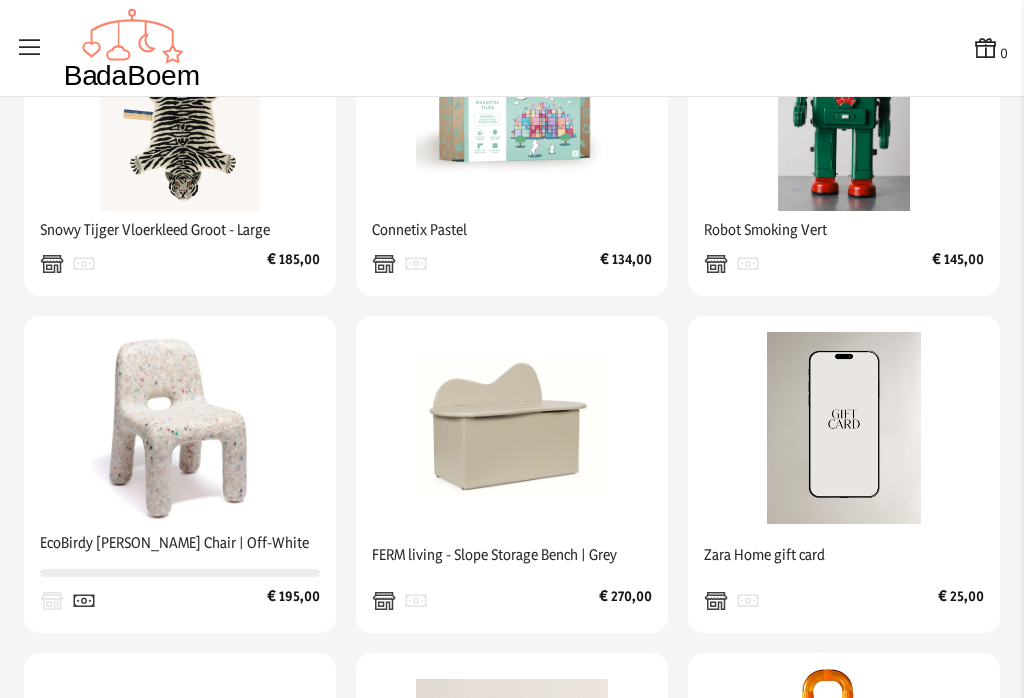 scroll, scrollTop: 2951, scrollLeft: 0, axis: vertical 